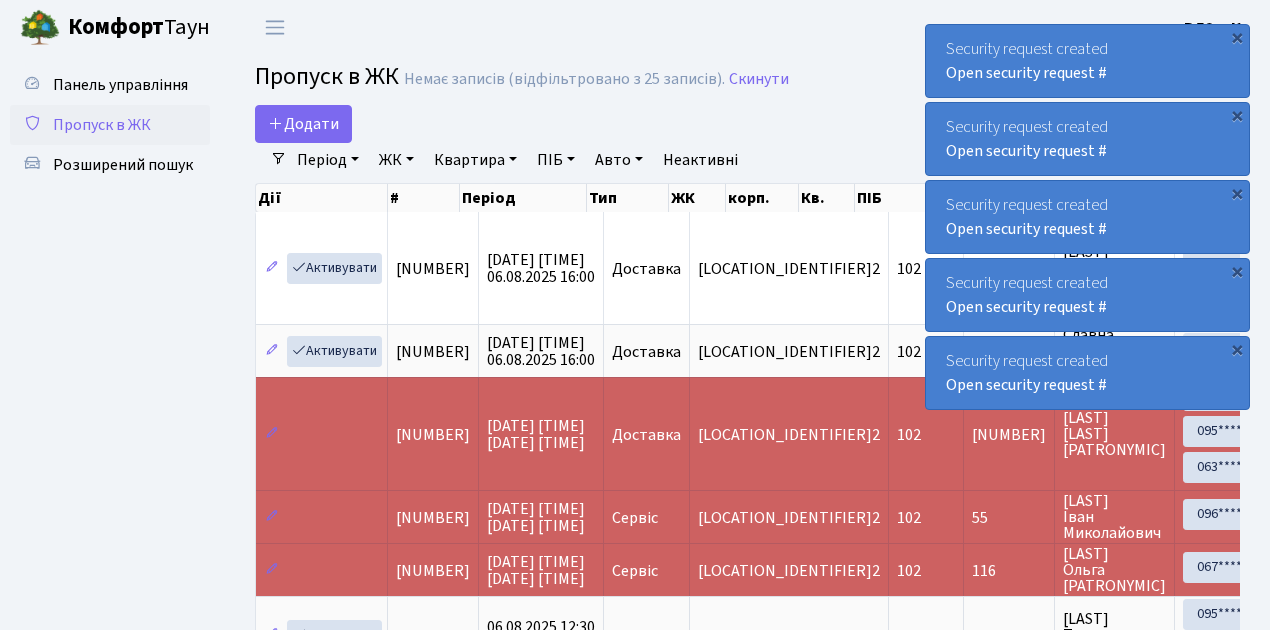 select on "25" 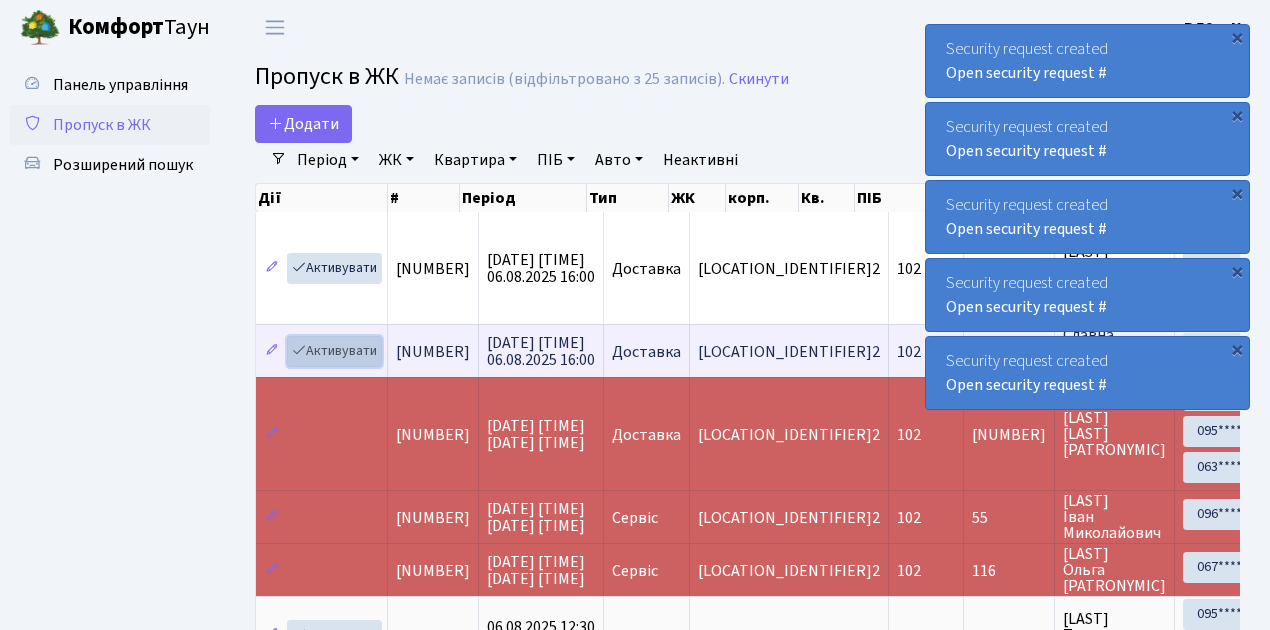click on "Активувати" at bounding box center (334, 351) 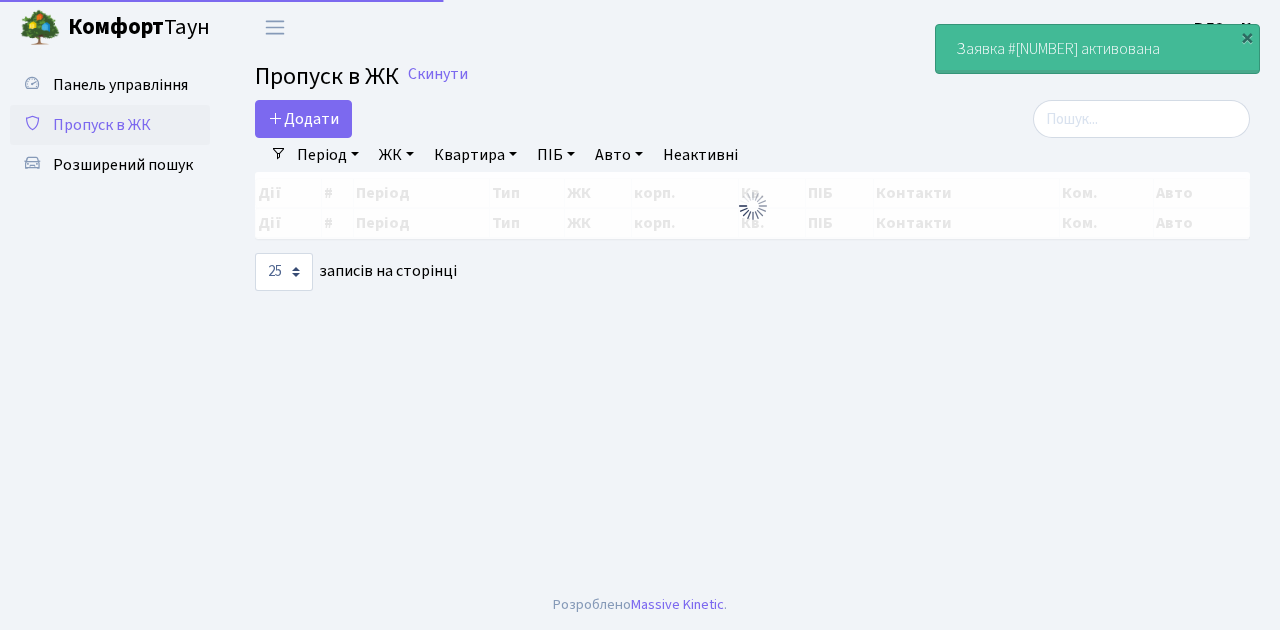 select on "25" 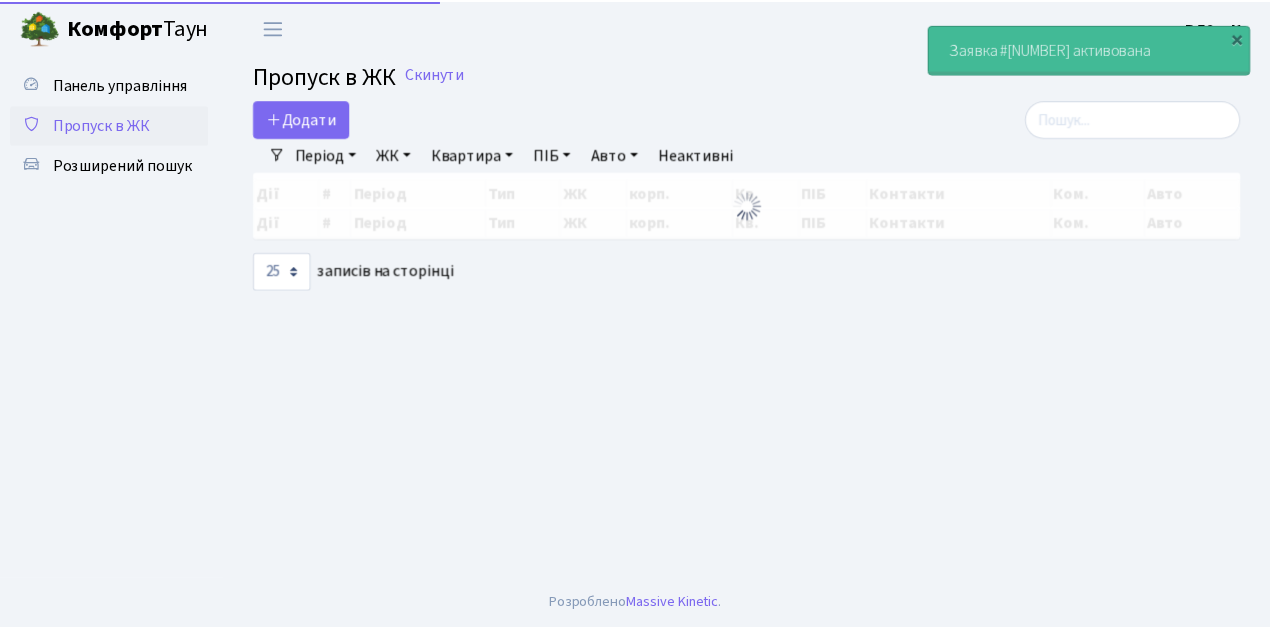 scroll, scrollTop: 0, scrollLeft: 0, axis: both 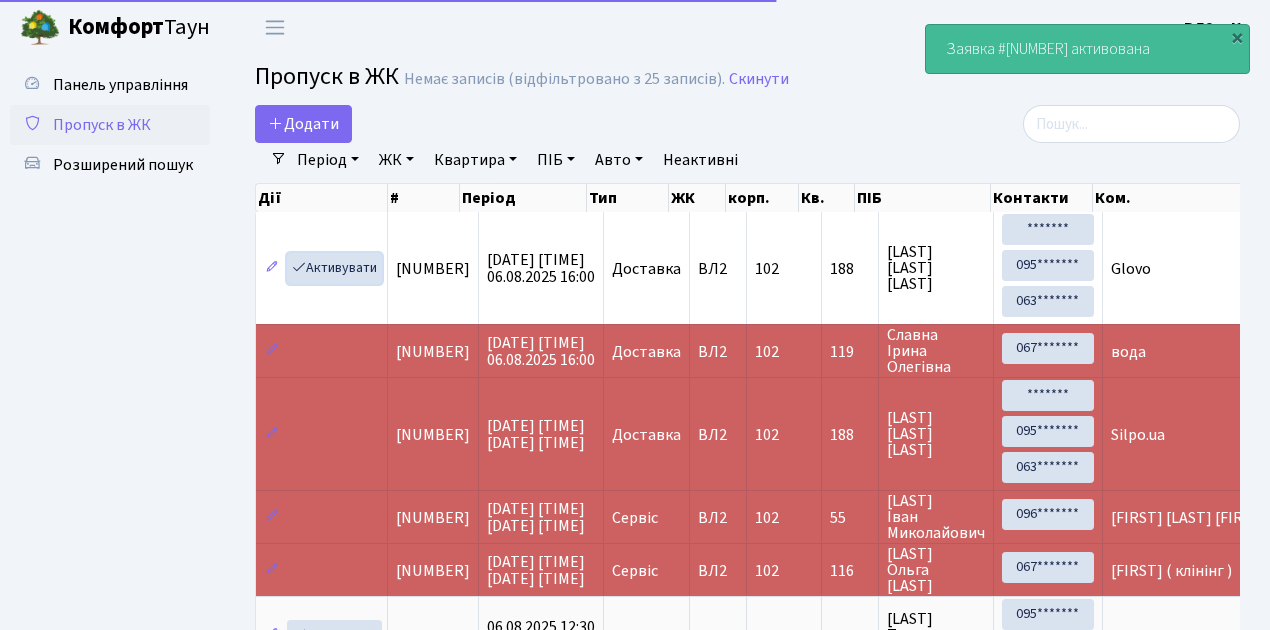 click on "Активувати" at bounding box center (334, 268) 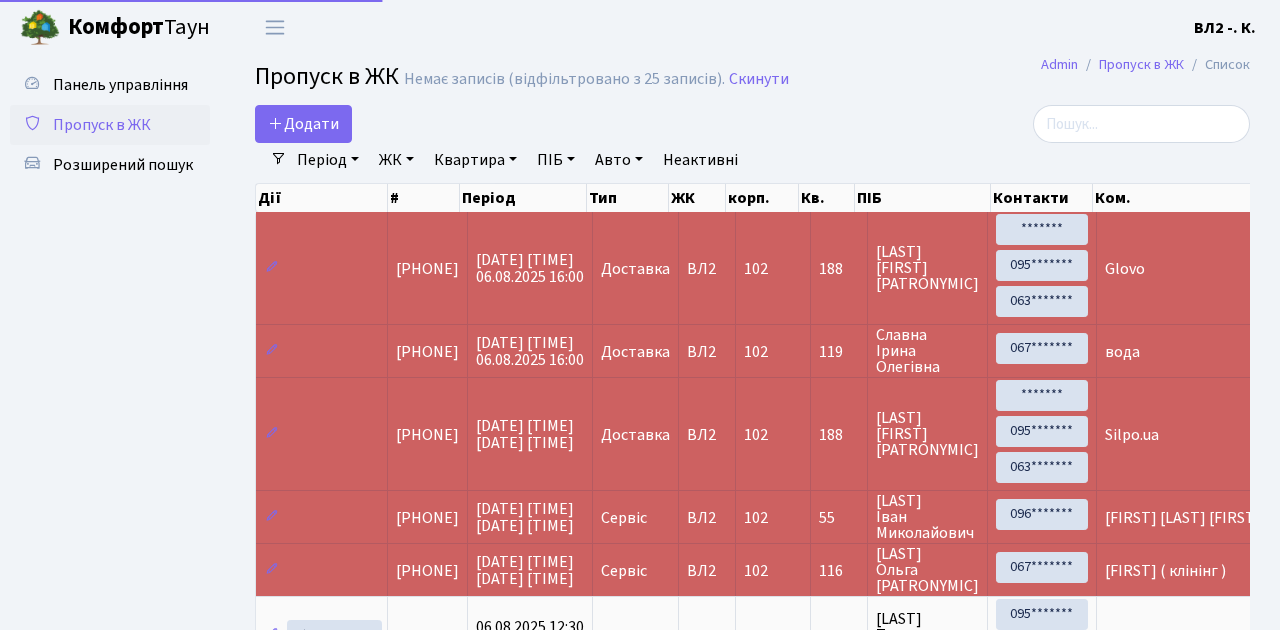 select on "25" 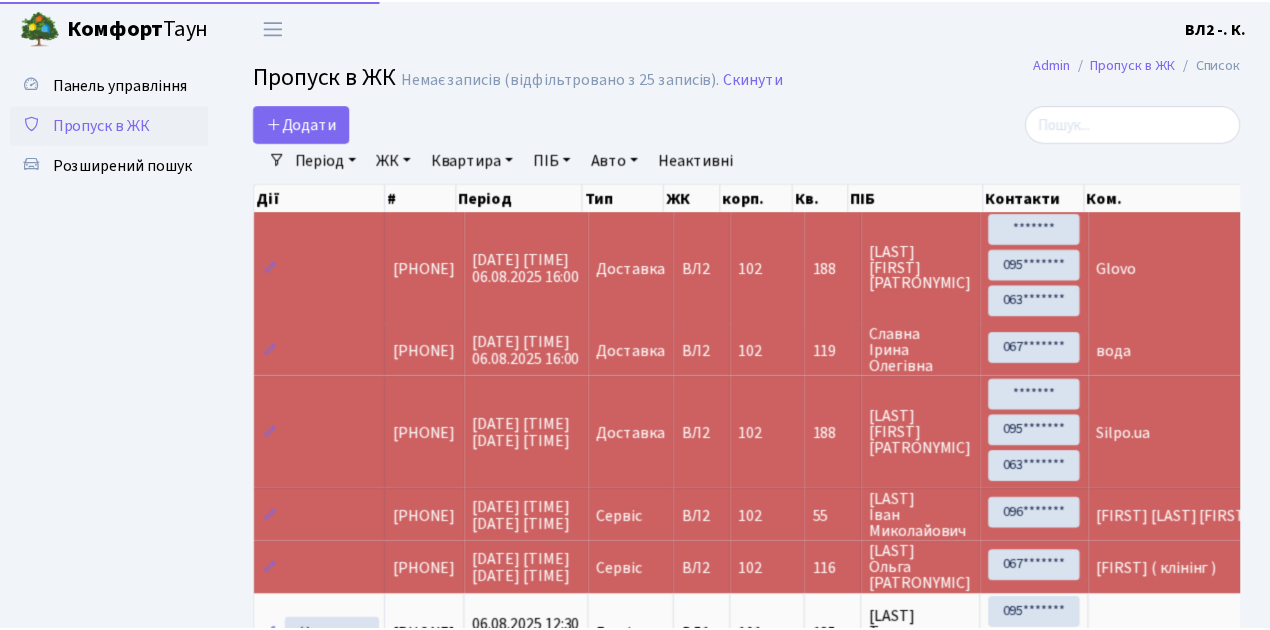 scroll, scrollTop: 0, scrollLeft: 0, axis: both 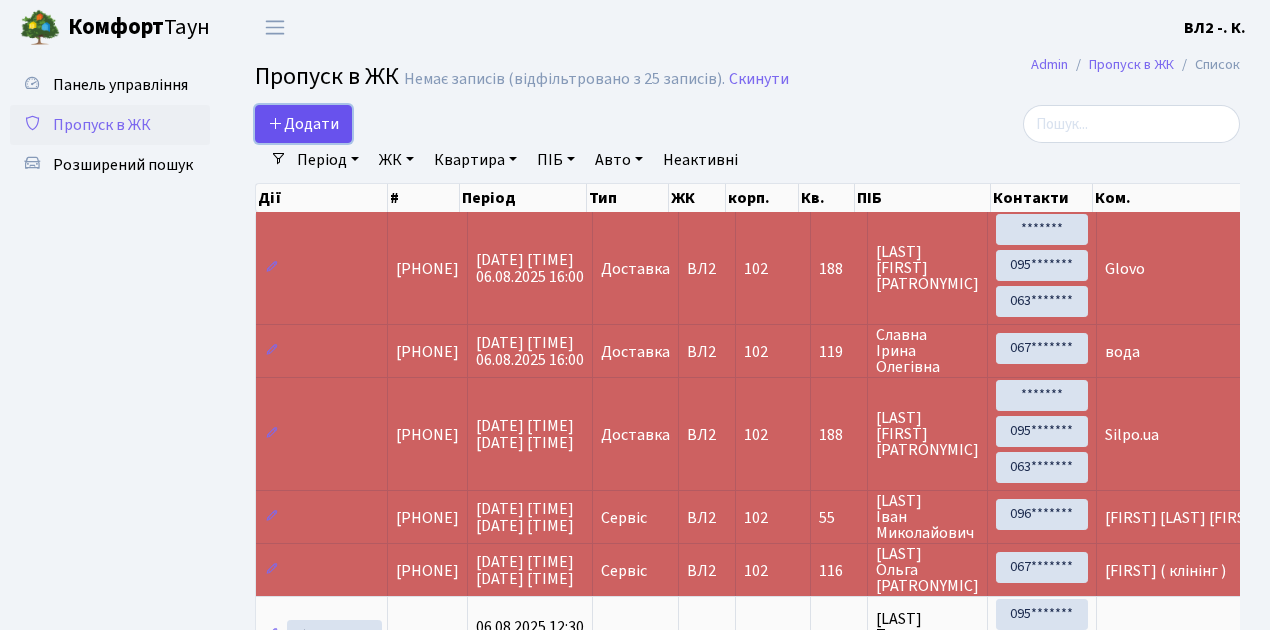 click on "Додати" at bounding box center [303, 124] 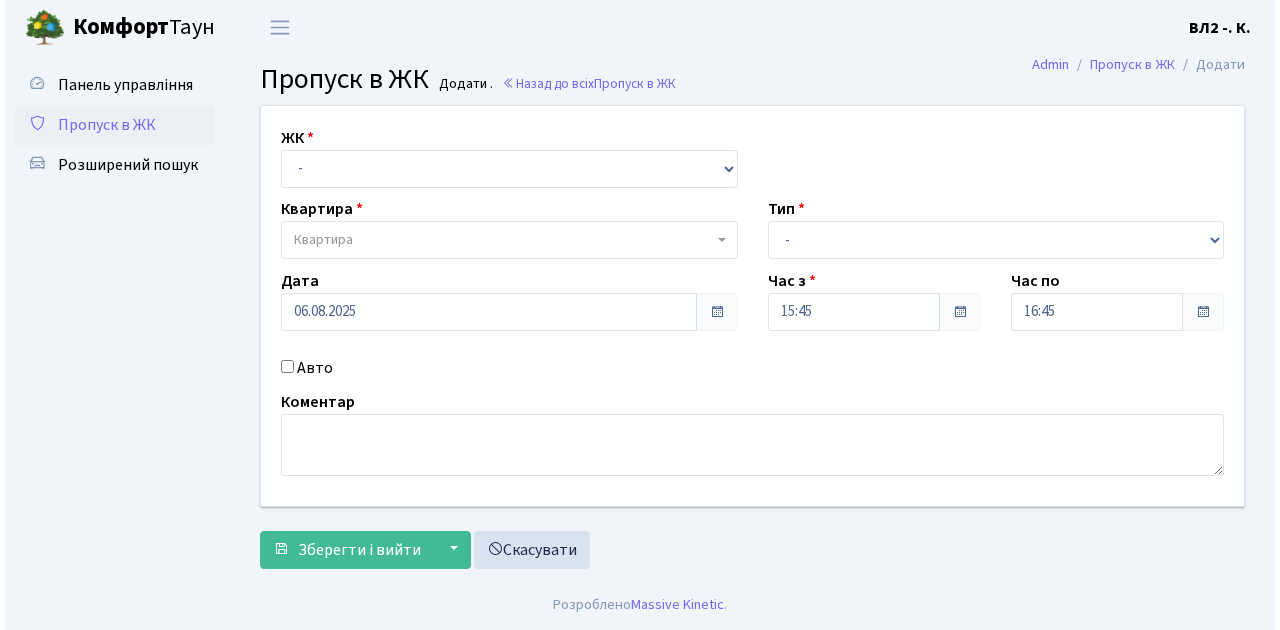 scroll, scrollTop: 0, scrollLeft: 0, axis: both 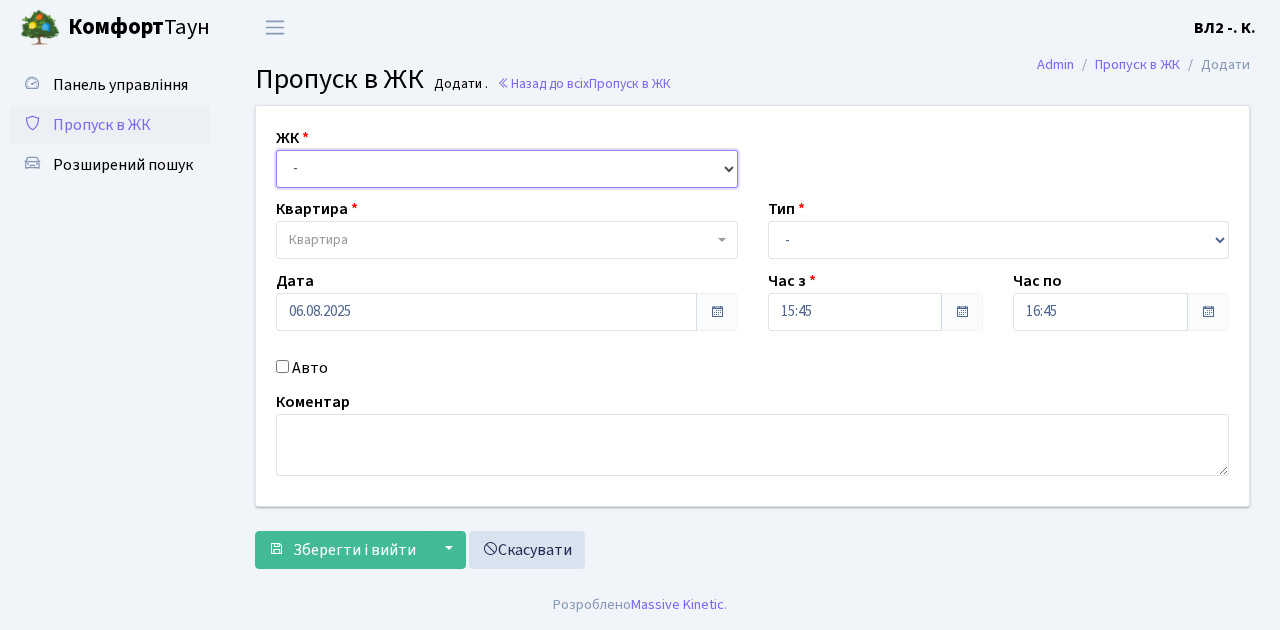 click on "-
ВЛ1, Ужгородський пров., 4/1
ВЛ2, Голосіївський просп., 76
ВЛ3, пр.Голосіївський, 78/2" at bounding box center [507, 169] 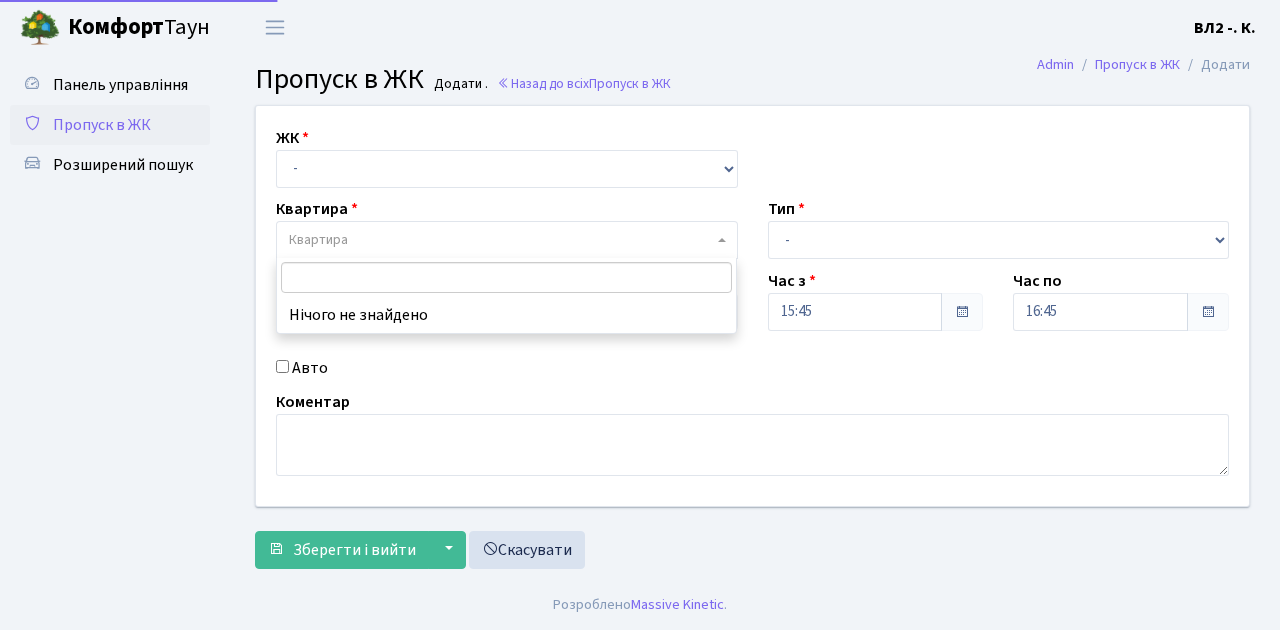 click on "Квартира" at bounding box center (501, 240) 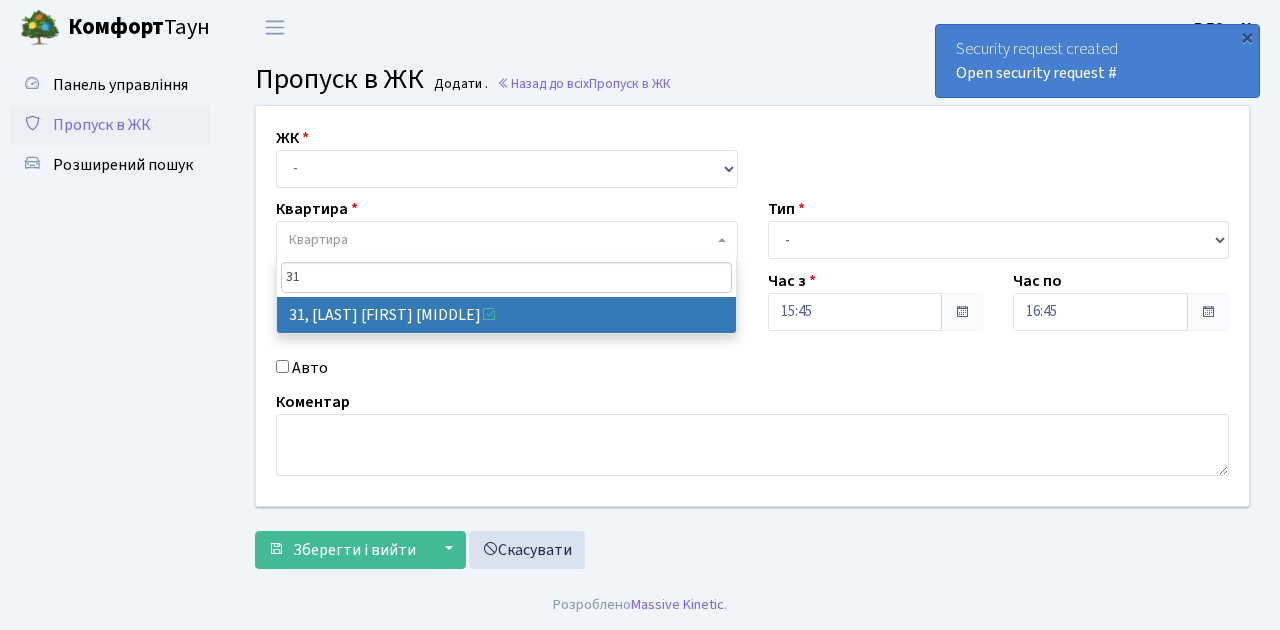 type on "31" 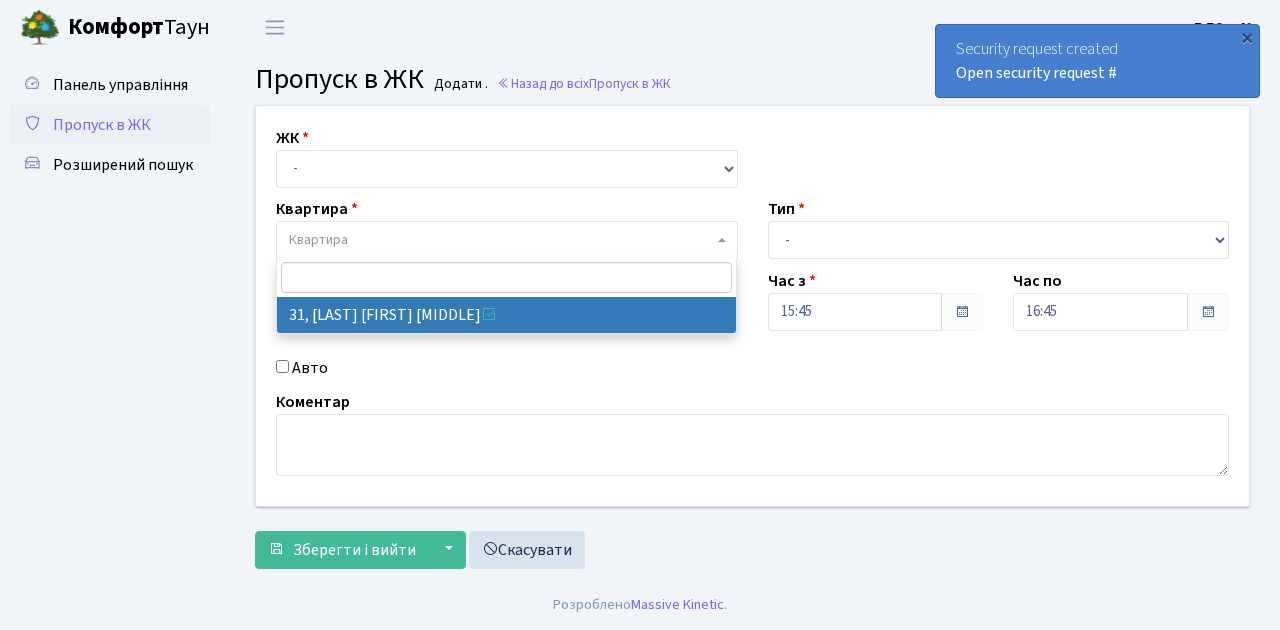 select on "38032" 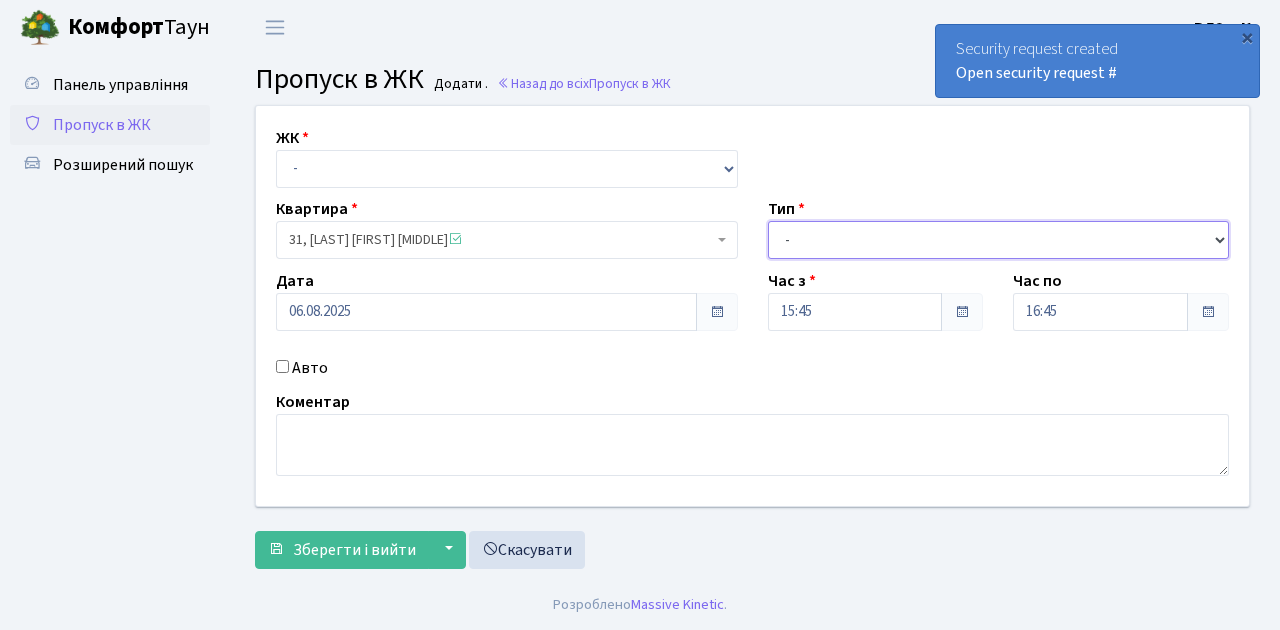 click on "-
Доставка
Таксі
Гості
Сервіс" at bounding box center (999, 240) 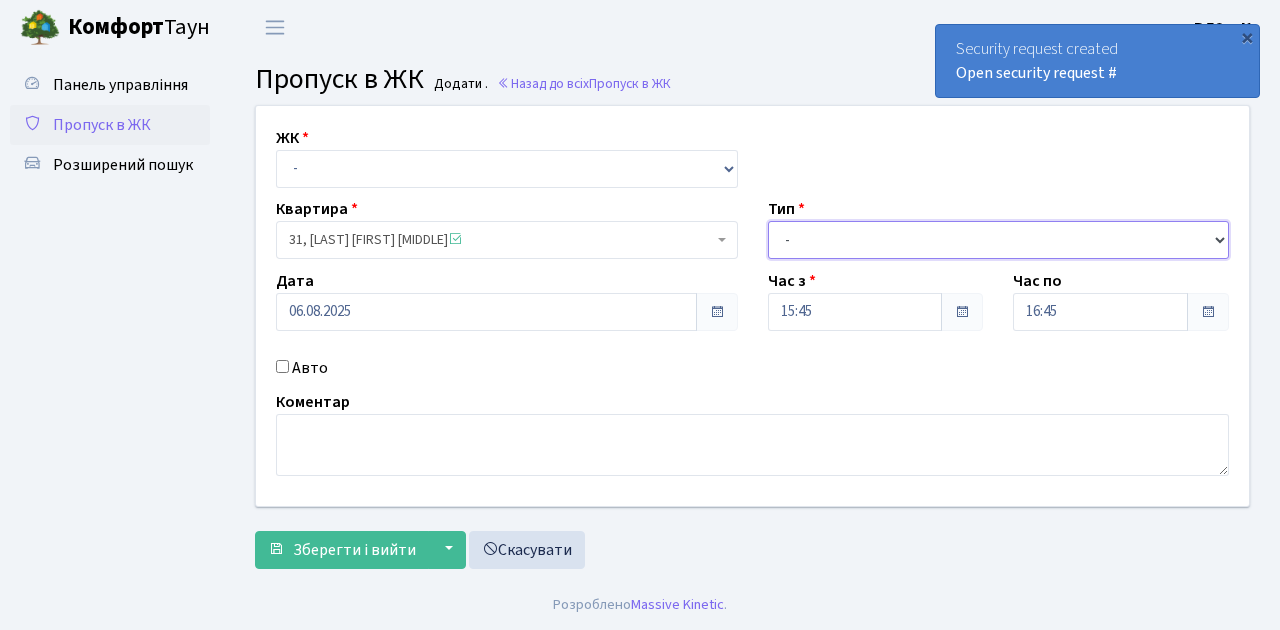 select on "1" 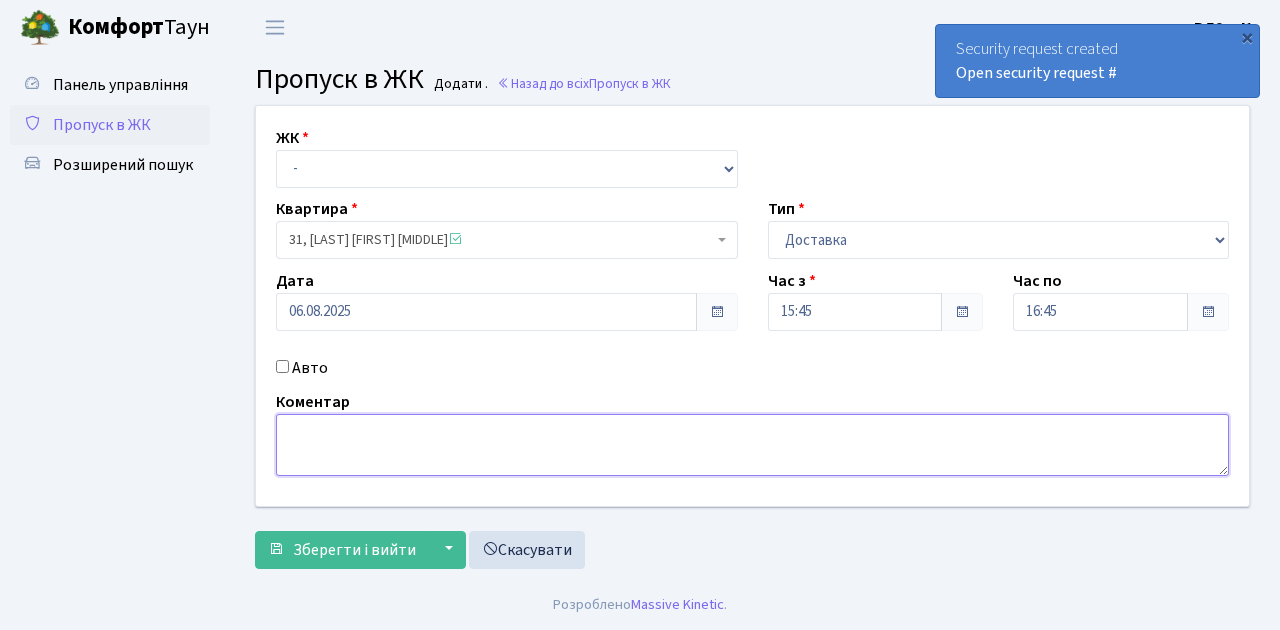 click at bounding box center [752, 445] 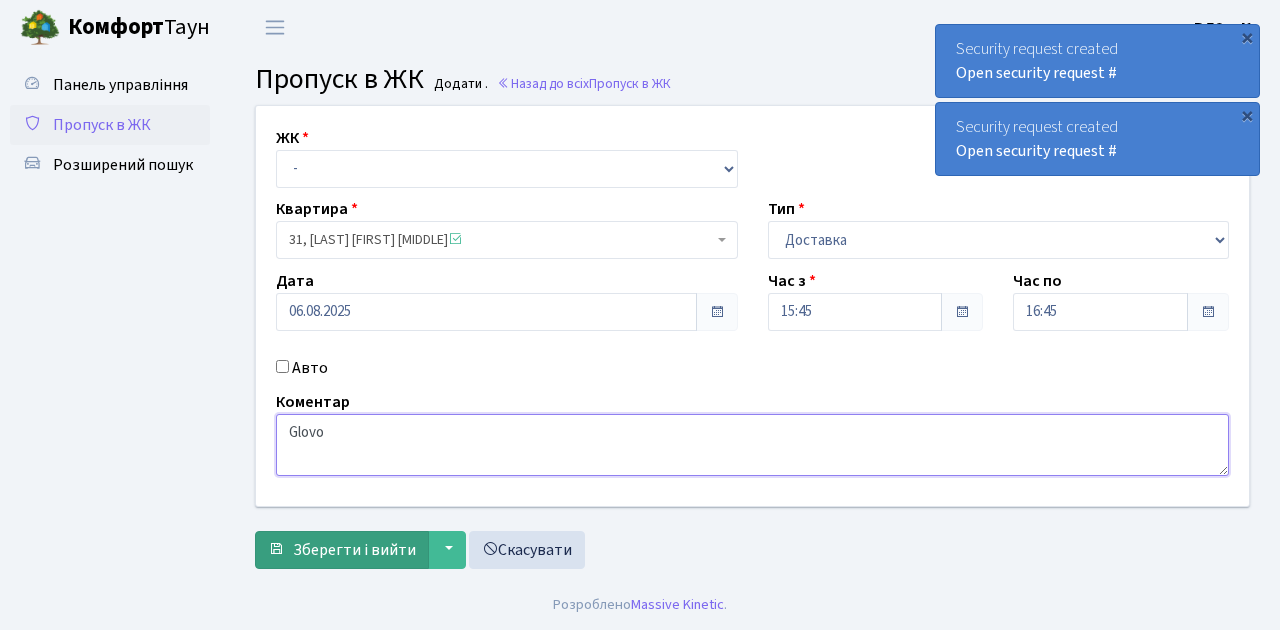 type on "Glovo" 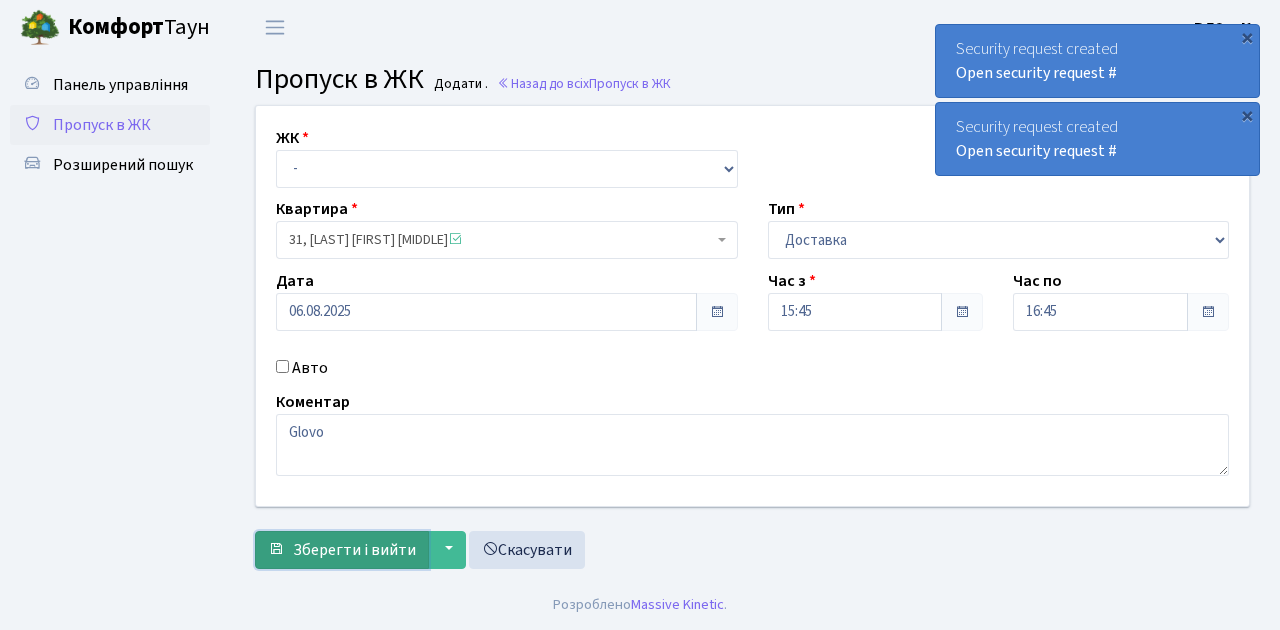 click on "Зберегти і вийти" at bounding box center (354, 550) 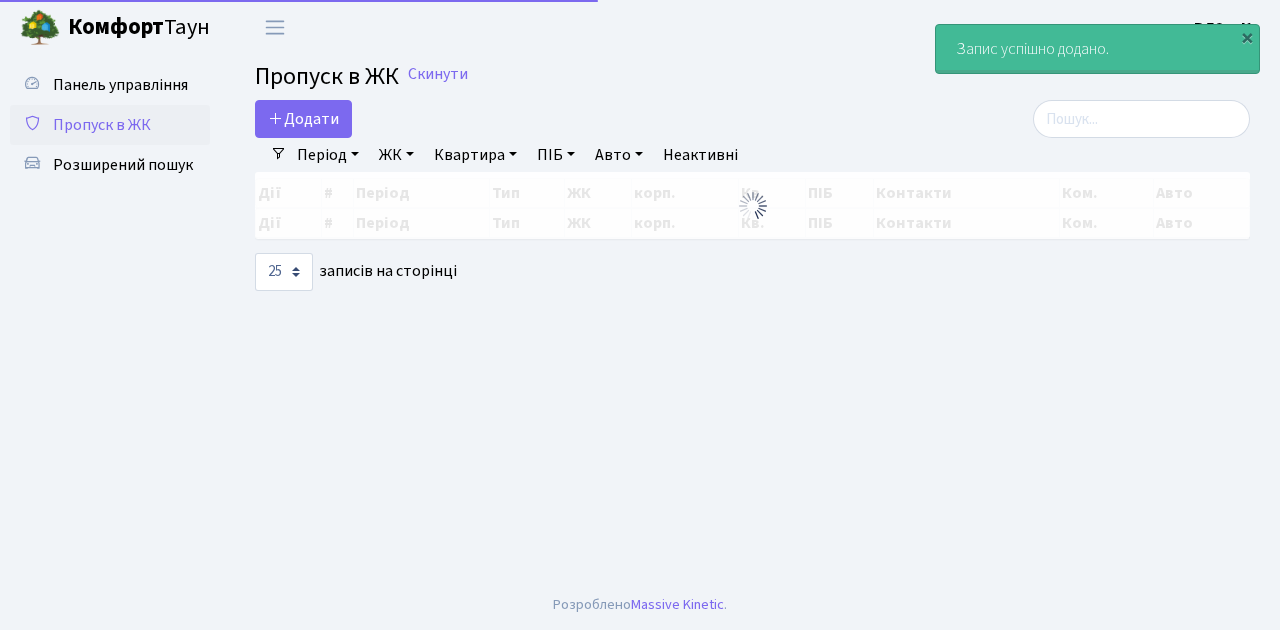 select on "25" 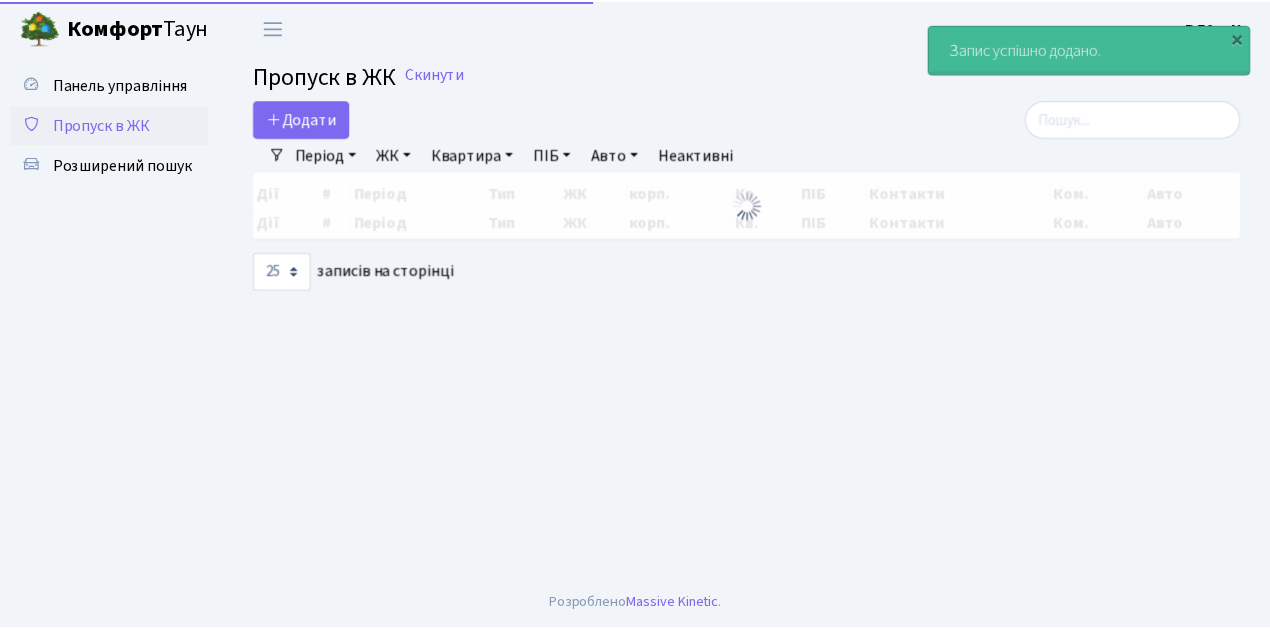 scroll, scrollTop: 0, scrollLeft: 0, axis: both 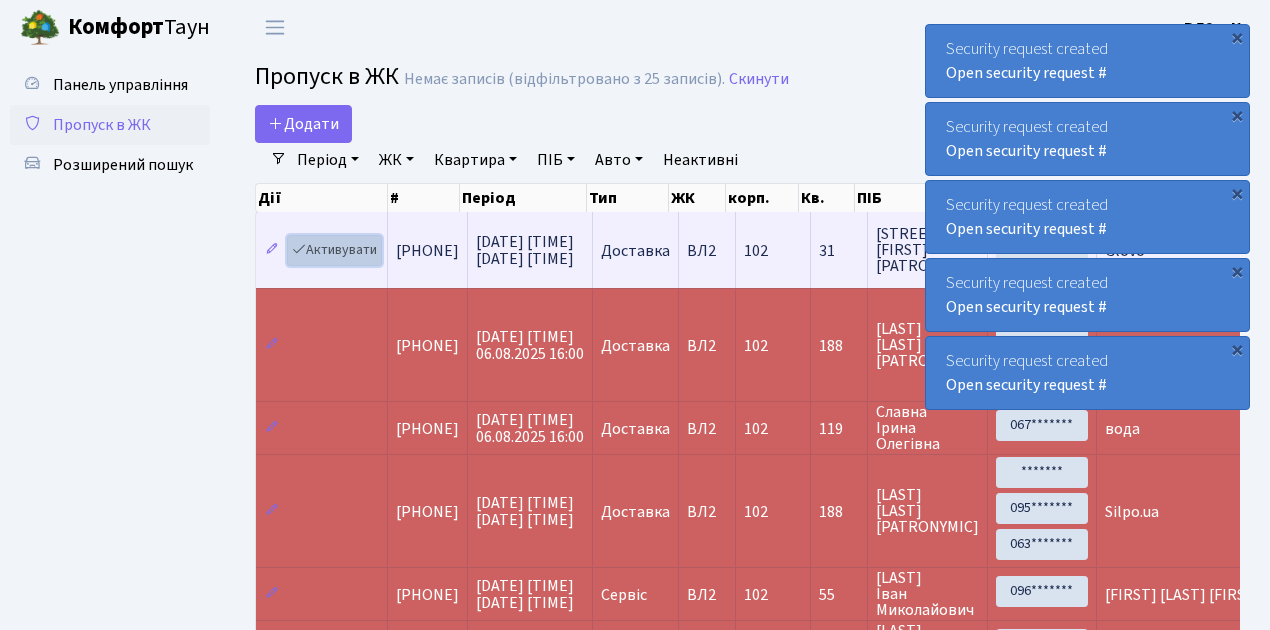 click on "Активувати" at bounding box center (334, 250) 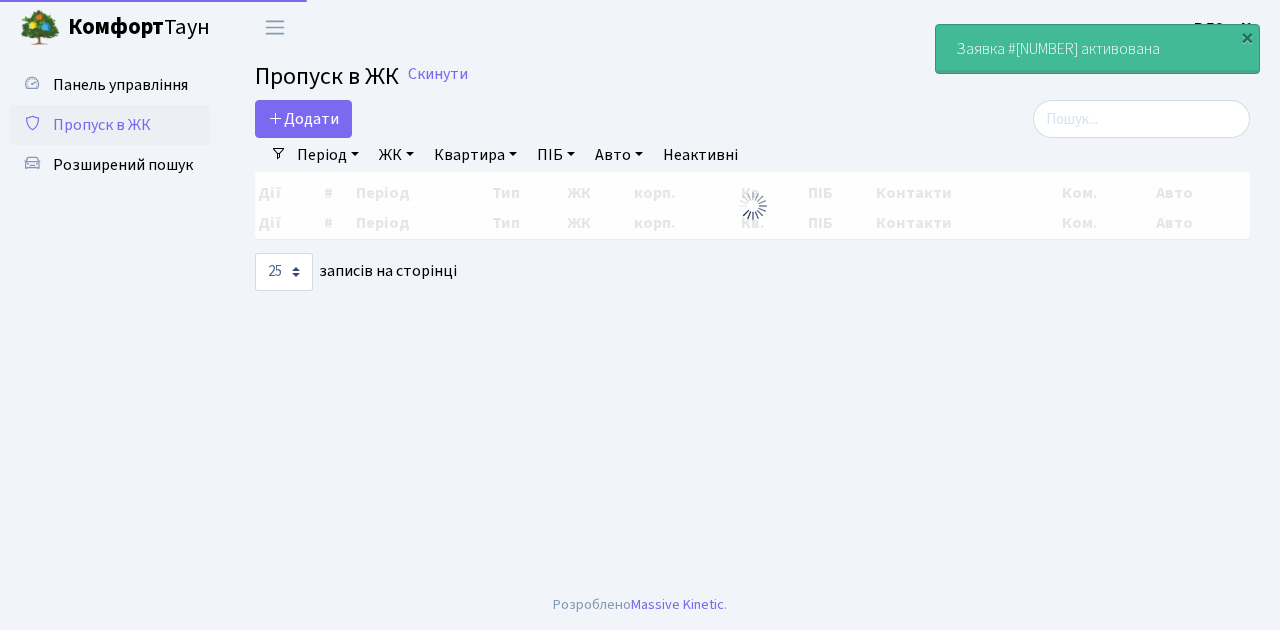 select on "25" 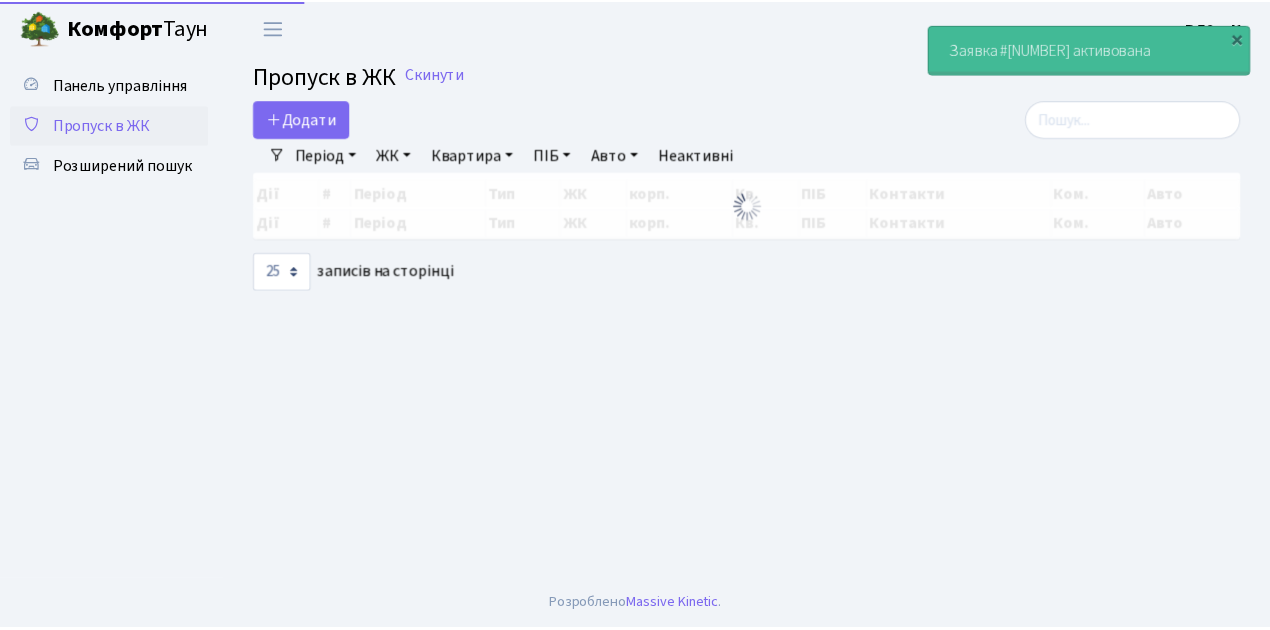 scroll, scrollTop: 0, scrollLeft: 0, axis: both 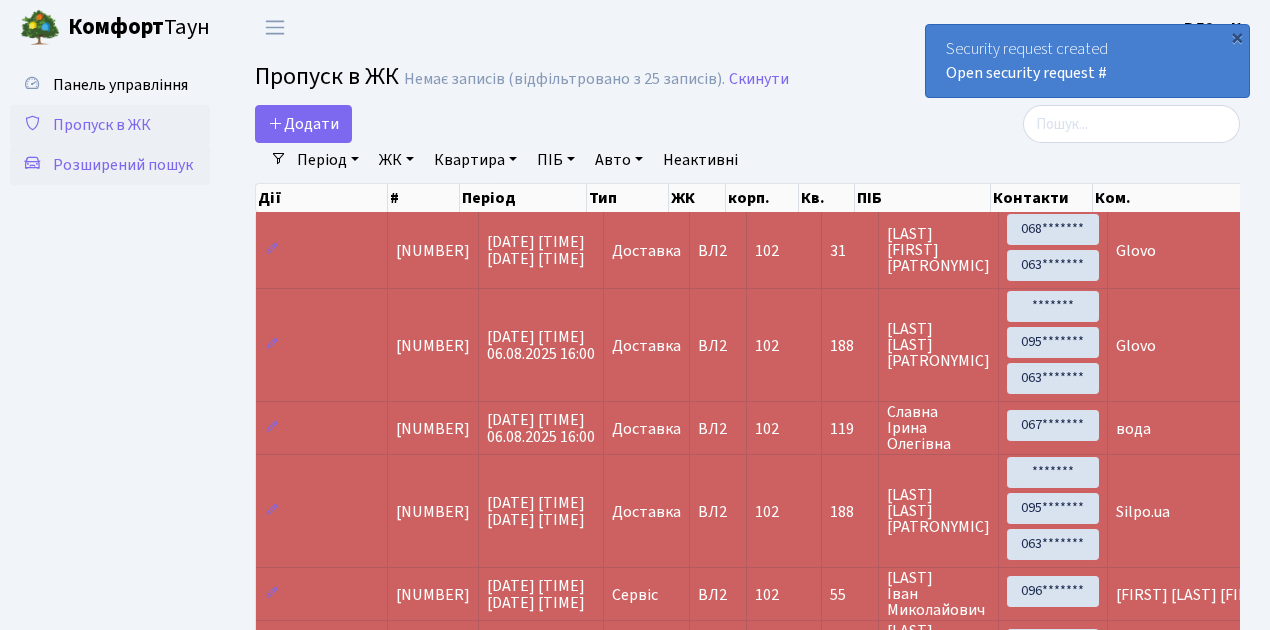 click on "Розширений пошук" at bounding box center (123, 165) 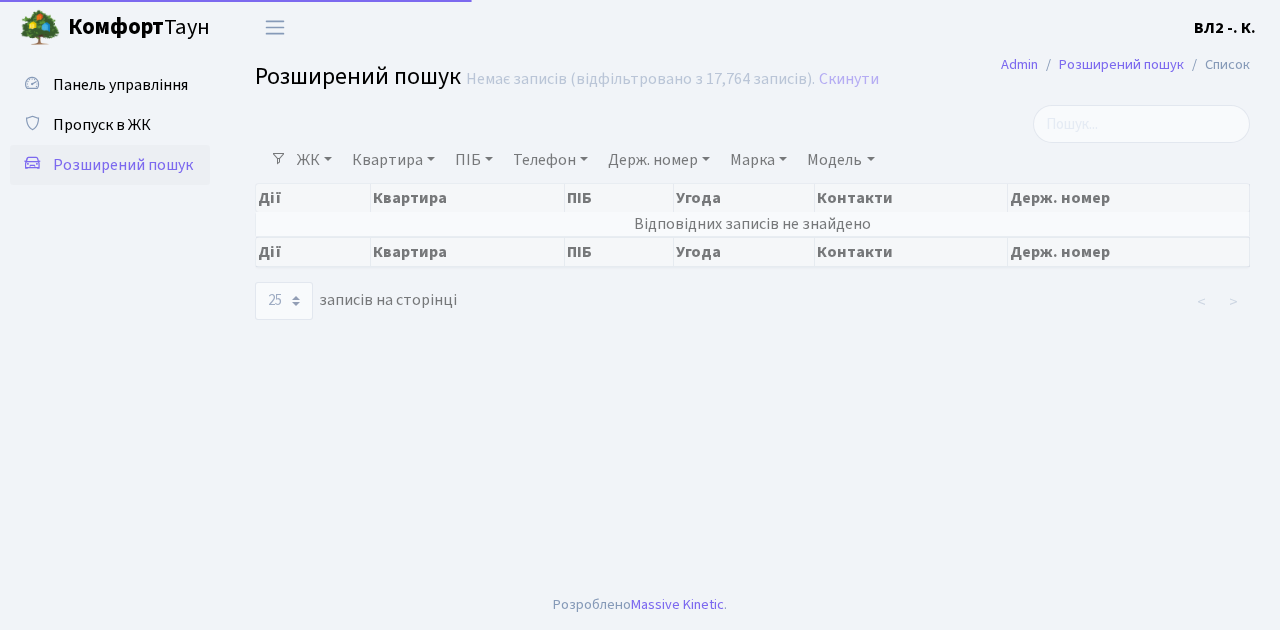 select on "25" 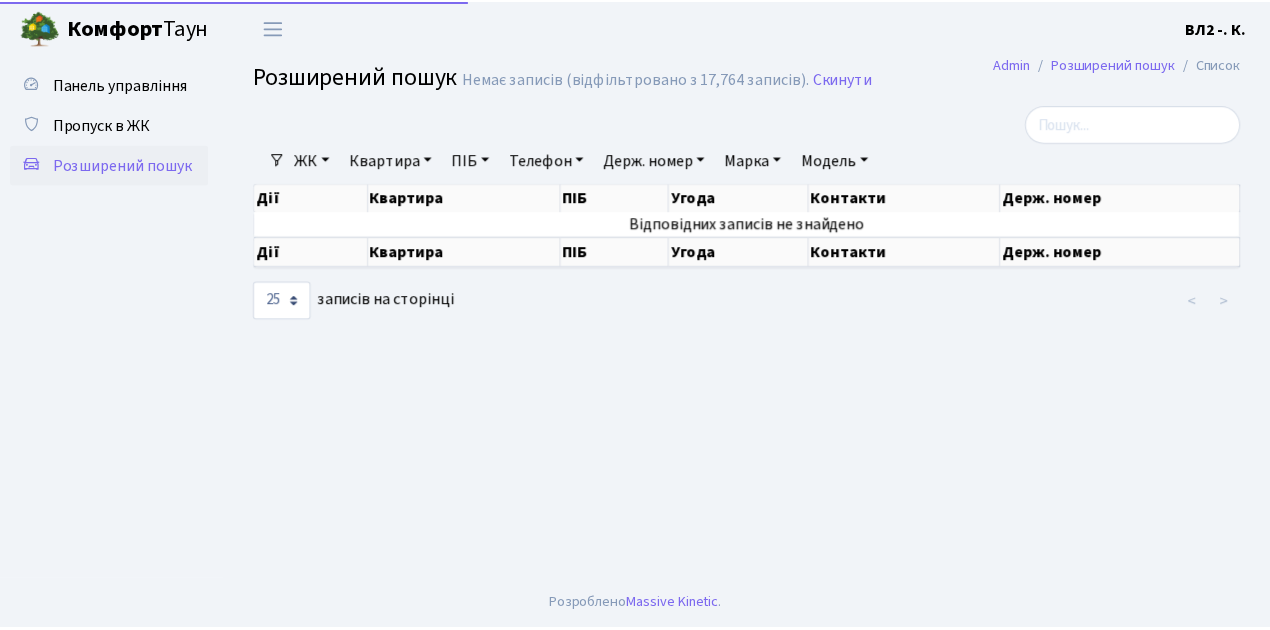 scroll, scrollTop: 0, scrollLeft: 0, axis: both 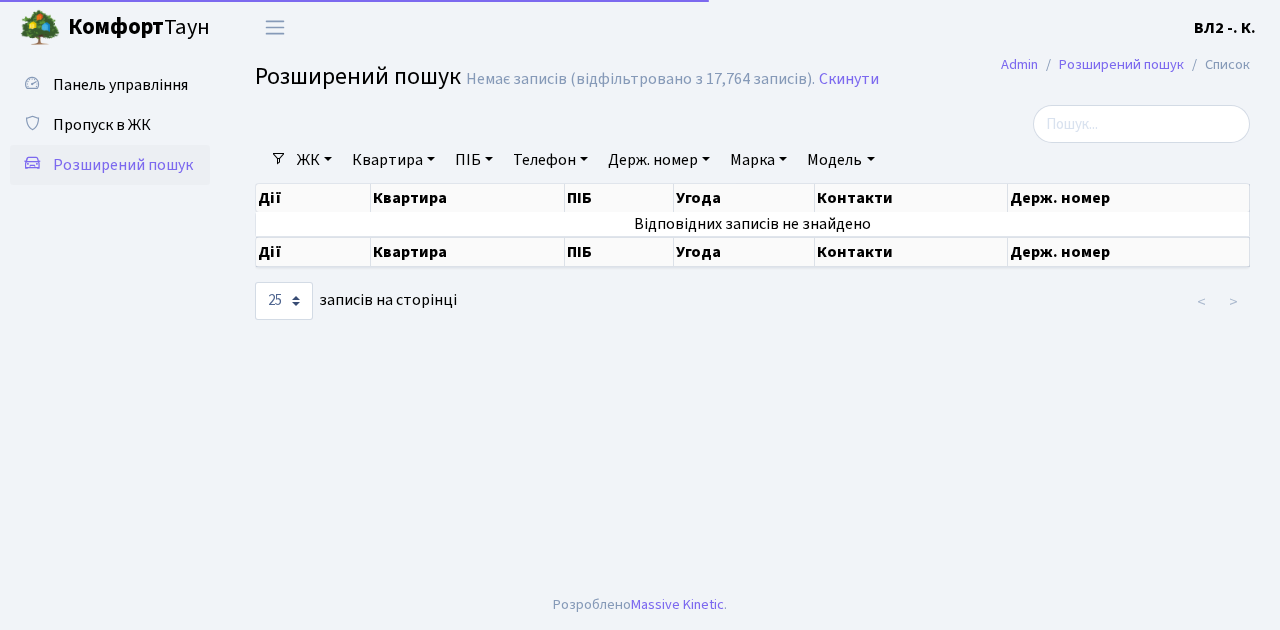 click on "Квартира" at bounding box center (393, 160) 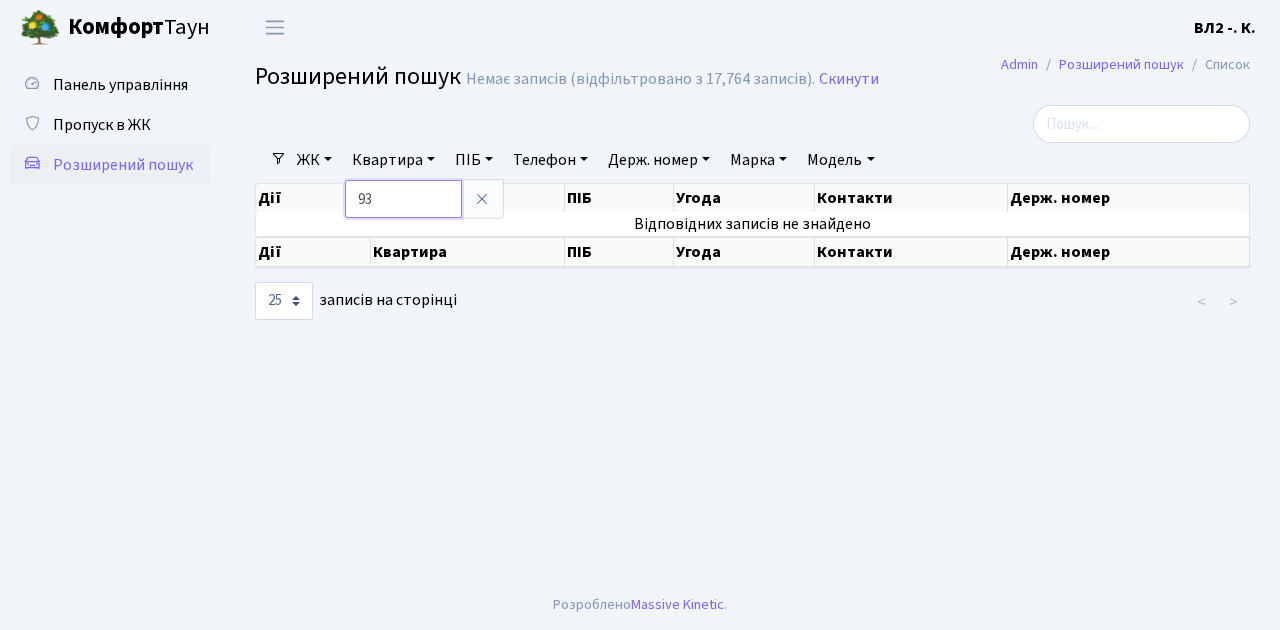 type on "93" 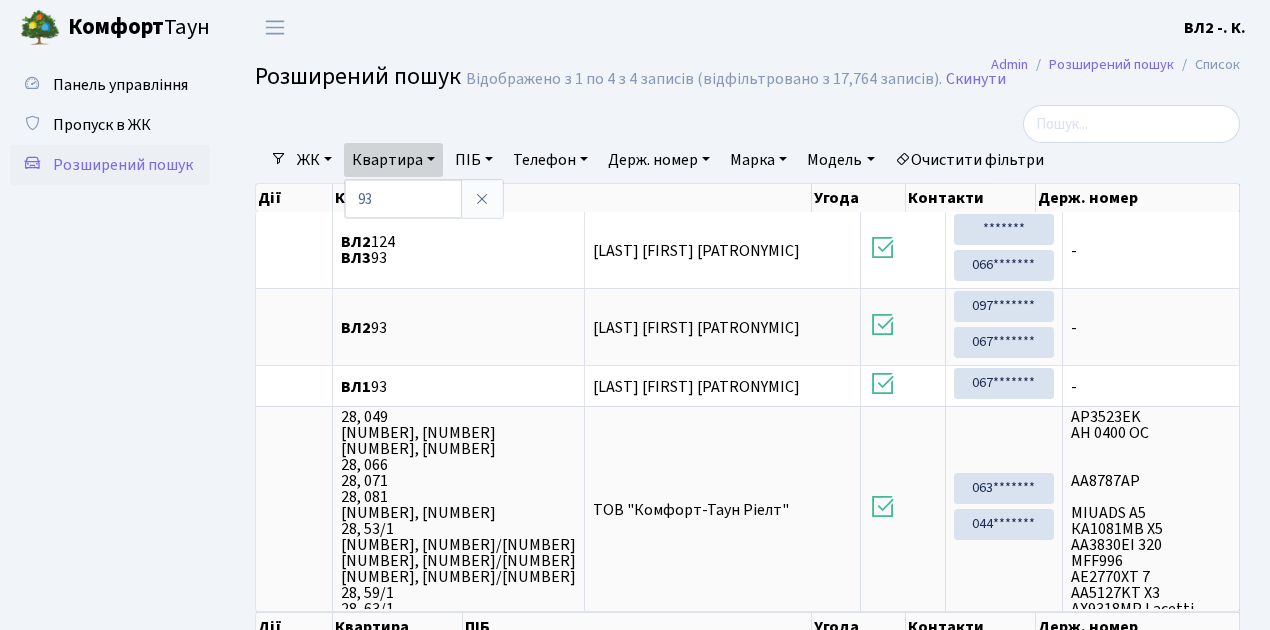 click on "Панель управління
Пропуск в ЖК
Розширений пошук" at bounding box center (110, 376) 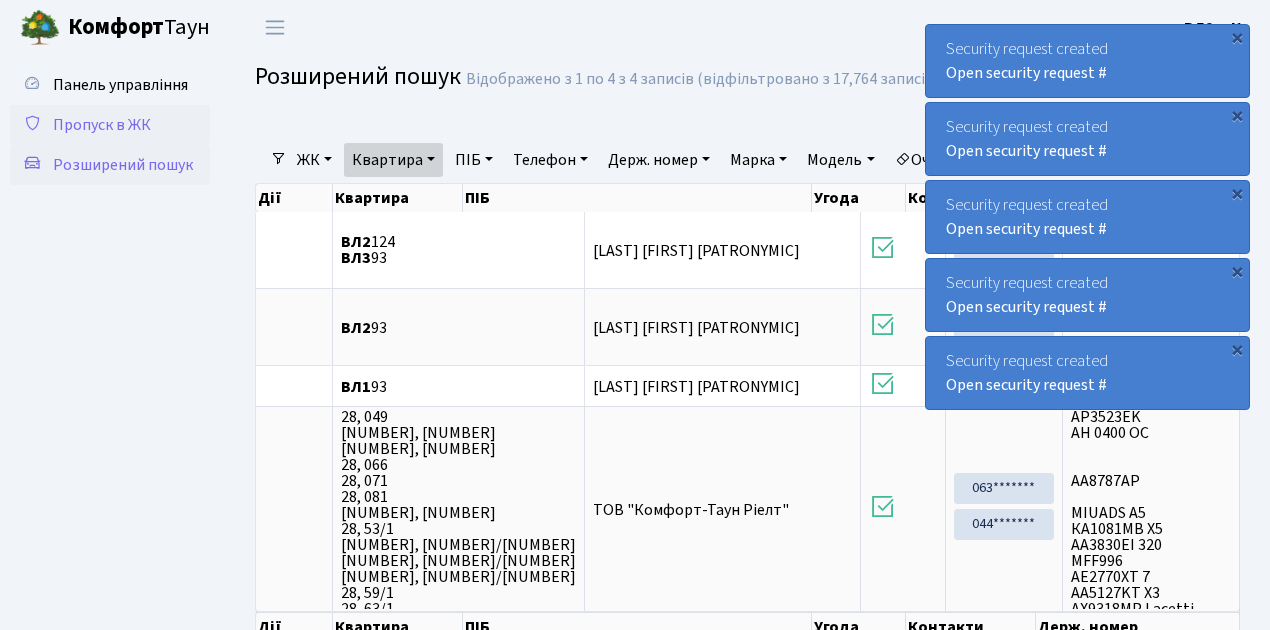 click on "Пропуск в ЖК" at bounding box center [102, 125] 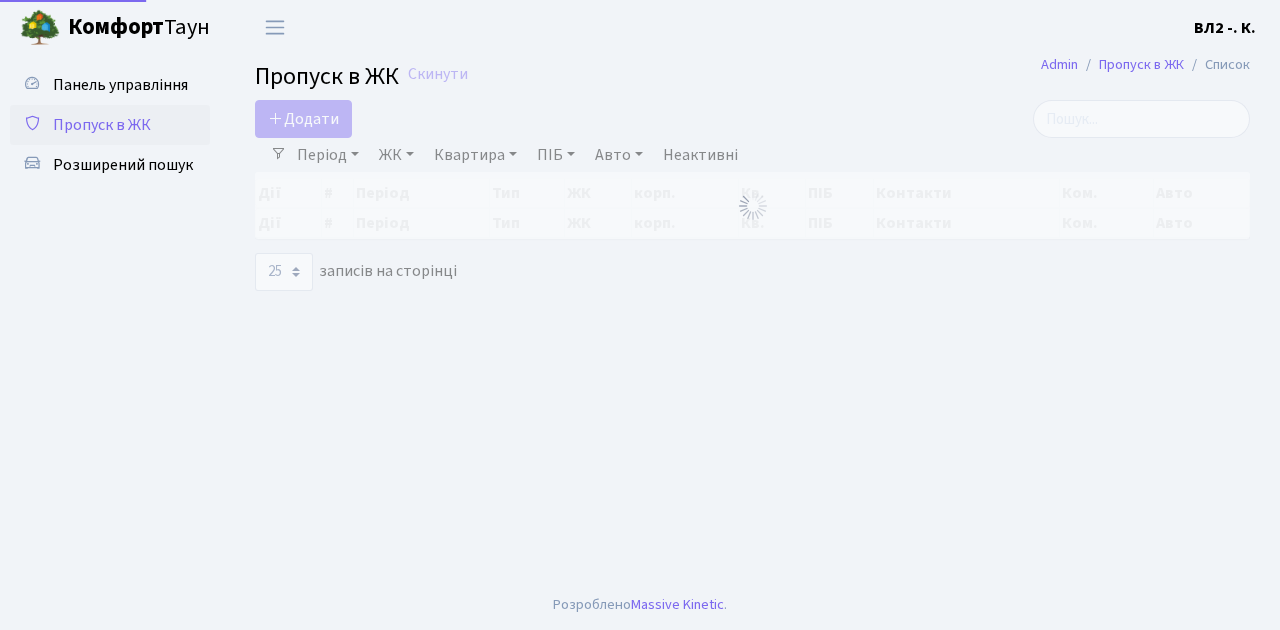 select on "25" 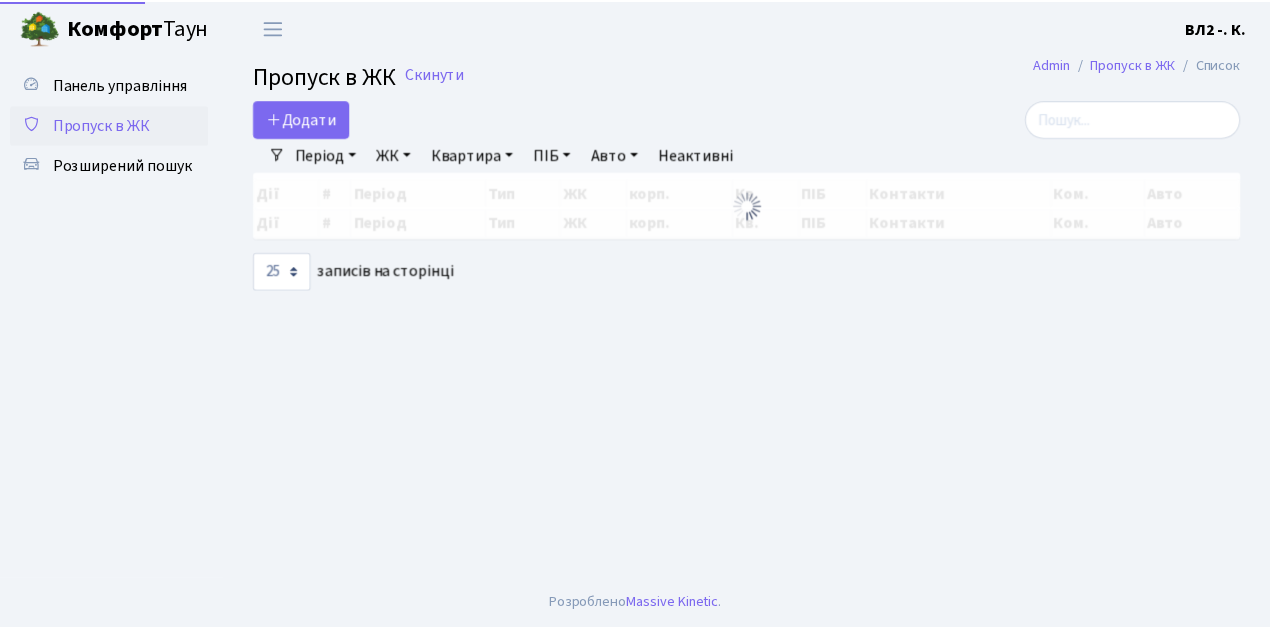 scroll, scrollTop: 0, scrollLeft: 0, axis: both 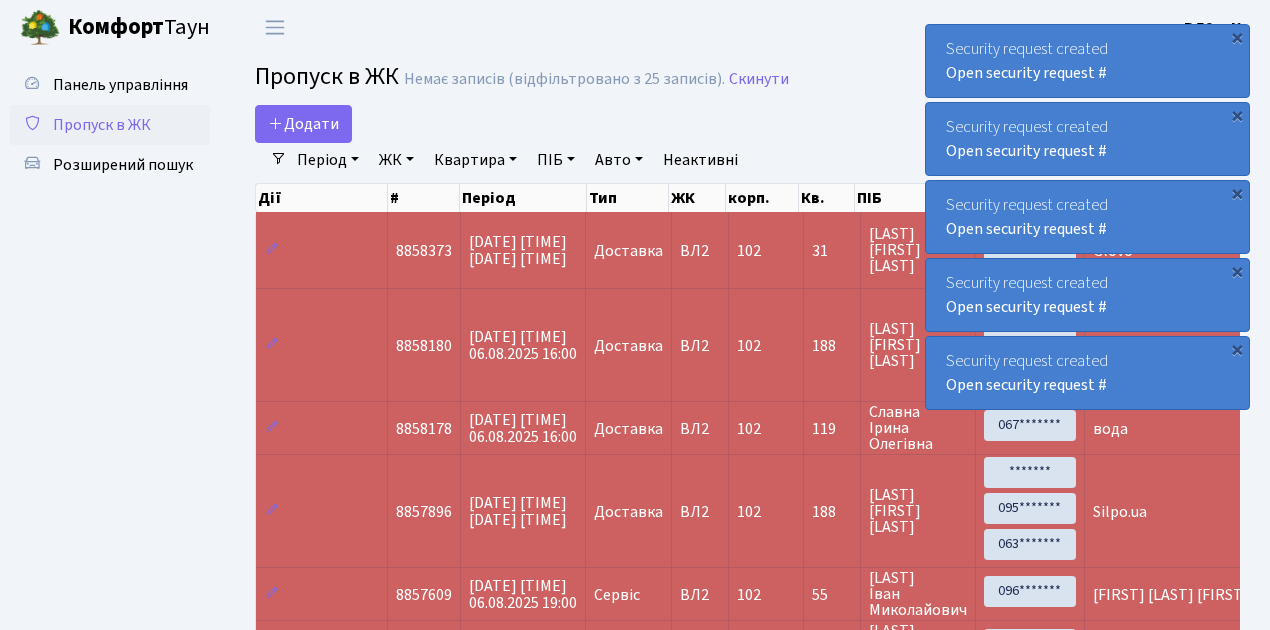 click on "Пропуск в ЖК" at bounding box center [102, 125] 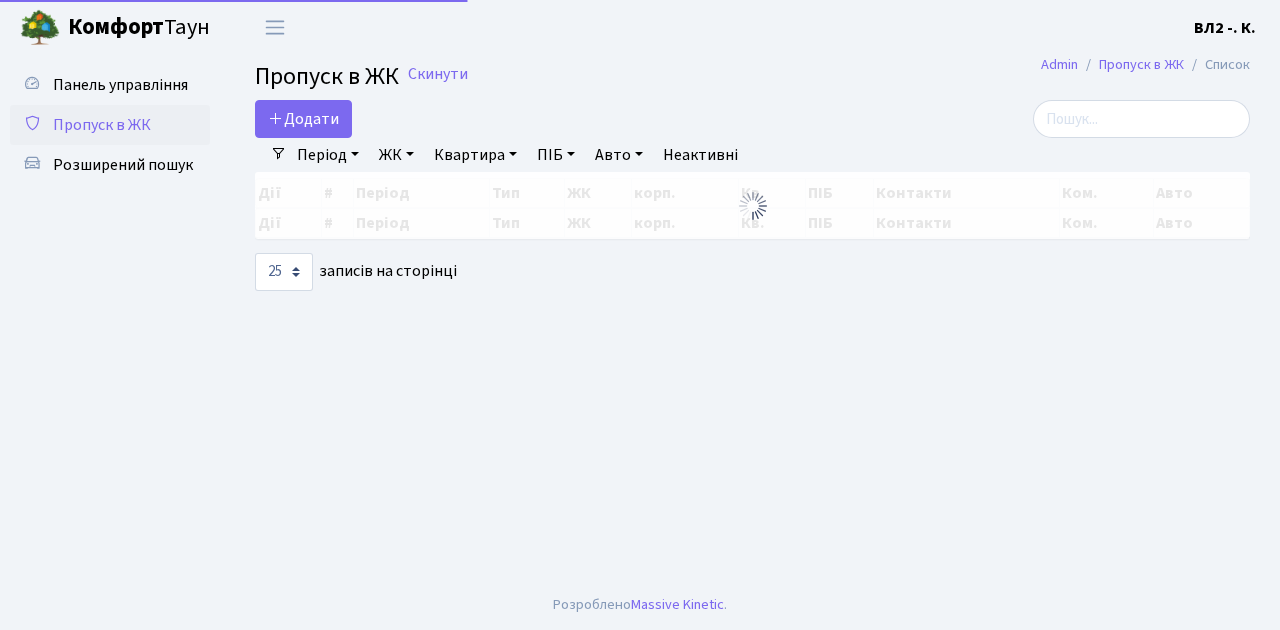 select on "25" 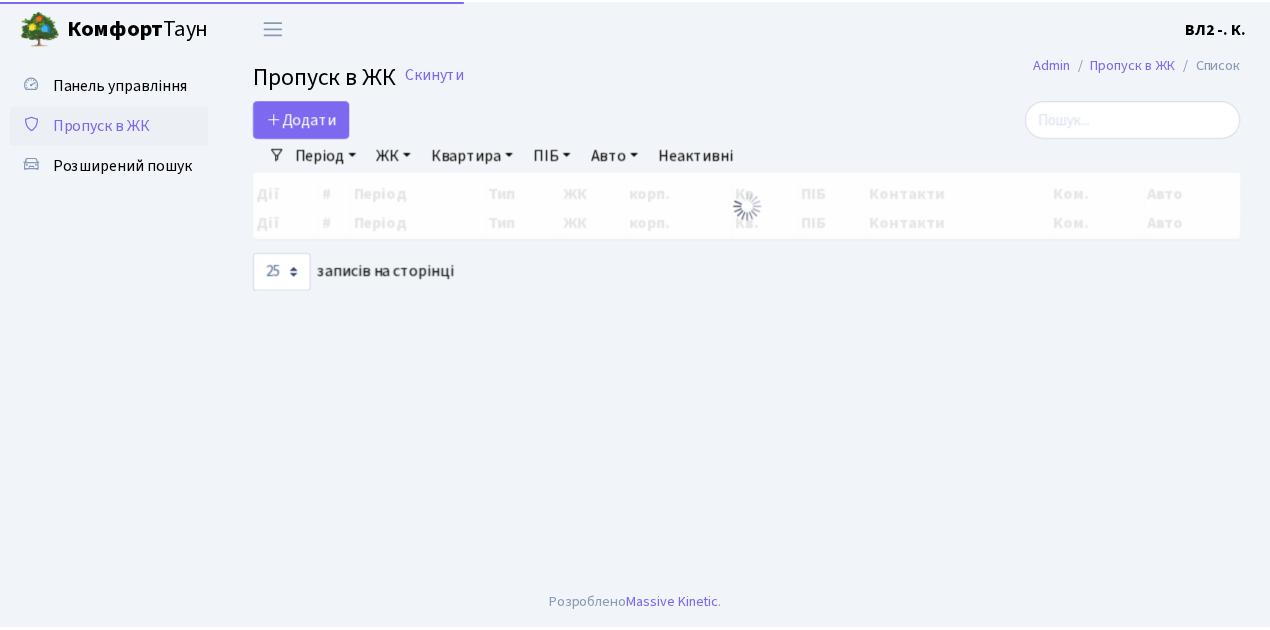 scroll, scrollTop: 0, scrollLeft: 0, axis: both 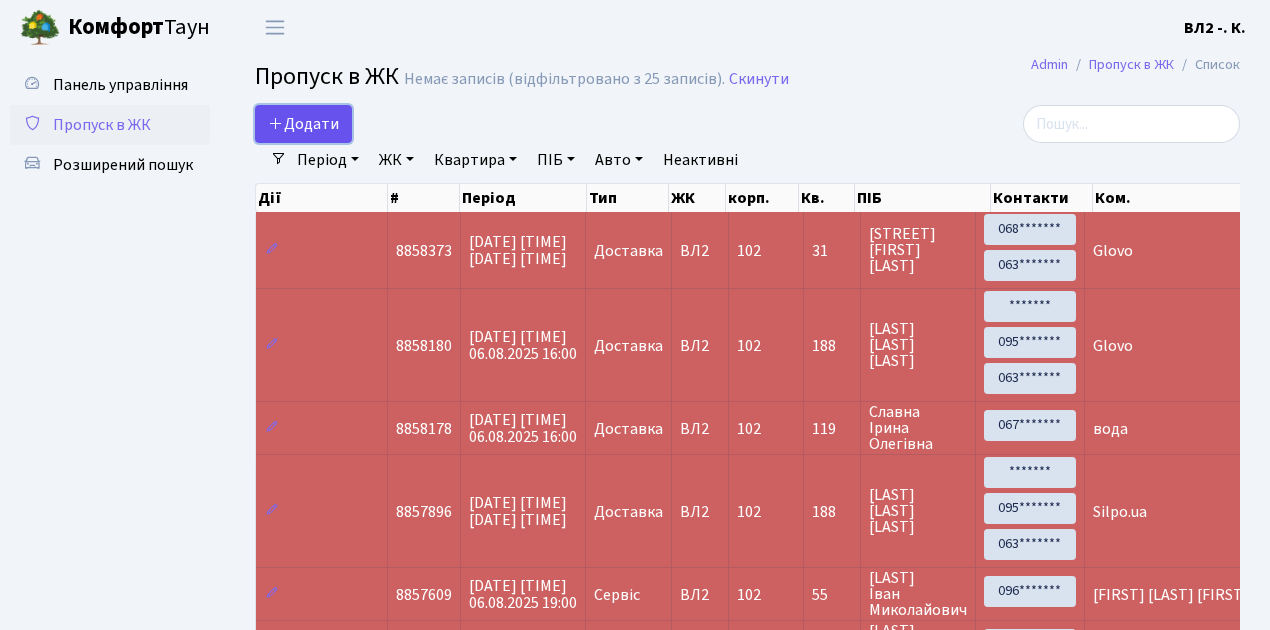 click on "Додати" at bounding box center [303, 124] 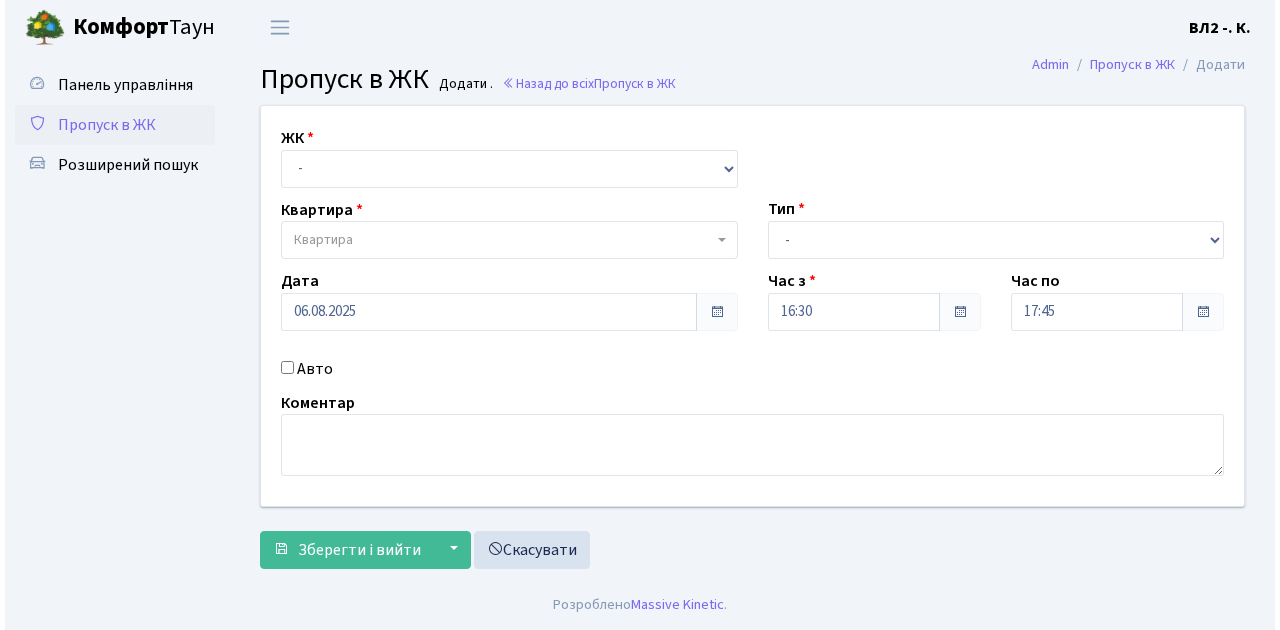 scroll, scrollTop: 0, scrollLeft: 0, axis: both 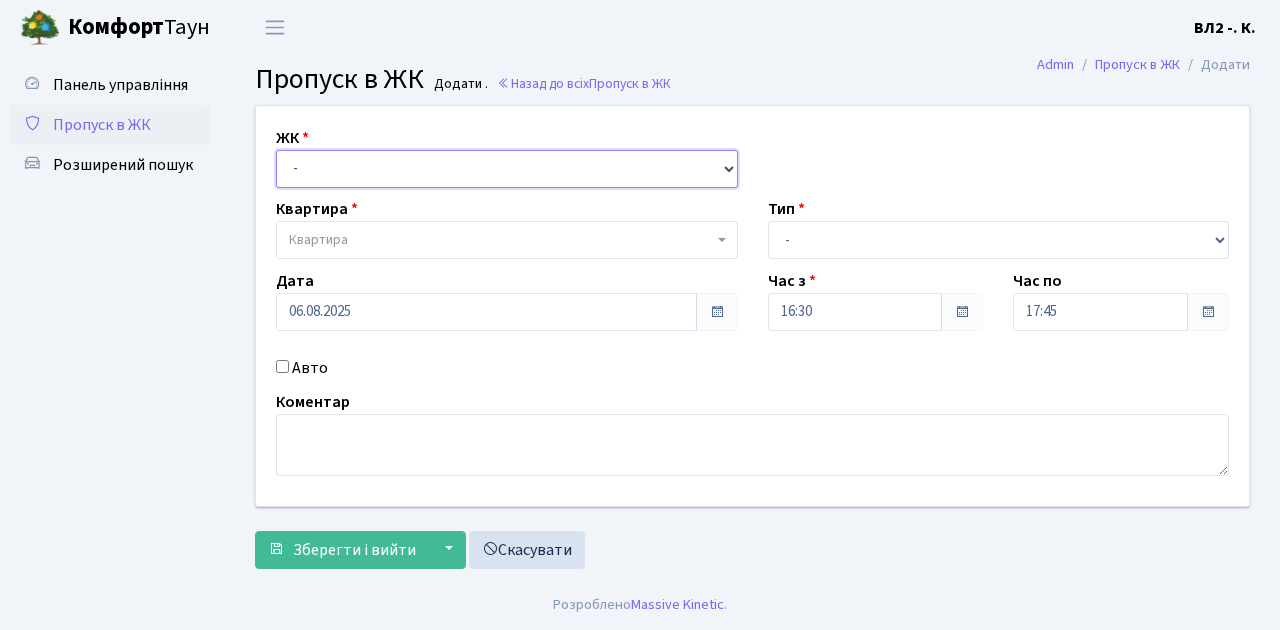 click on "-
ВЛ1, [CITY], [STREET_NUMBER]
ВЛ2, [CITY], [STREET_NUMBER]
ВЛ3, [CITY], [STREET_NUMBER]" at bounding box center [507, 169] 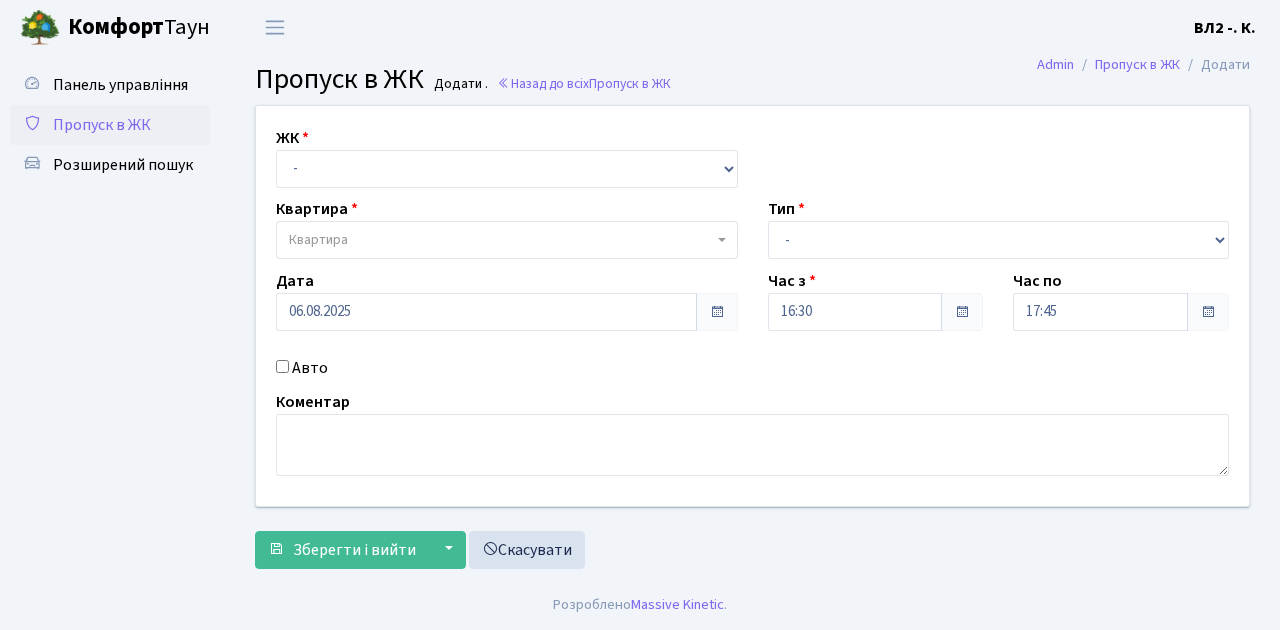 click on "Пропуск в ЖК" at bounding box center [102, 125] 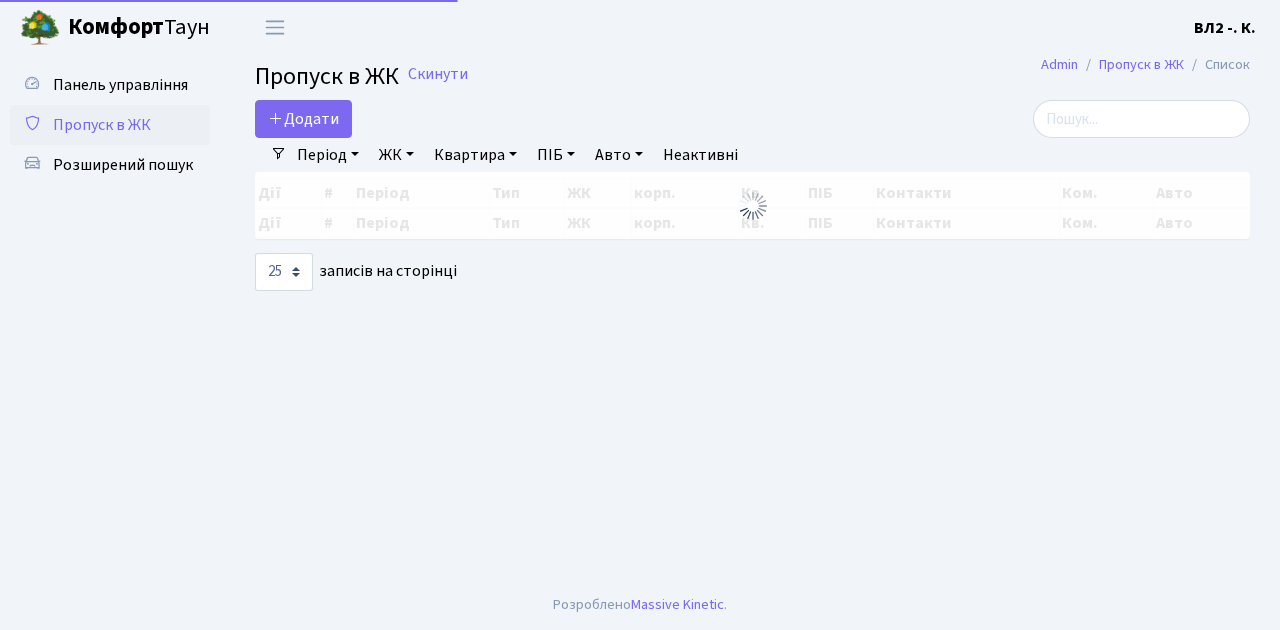 select on "25" 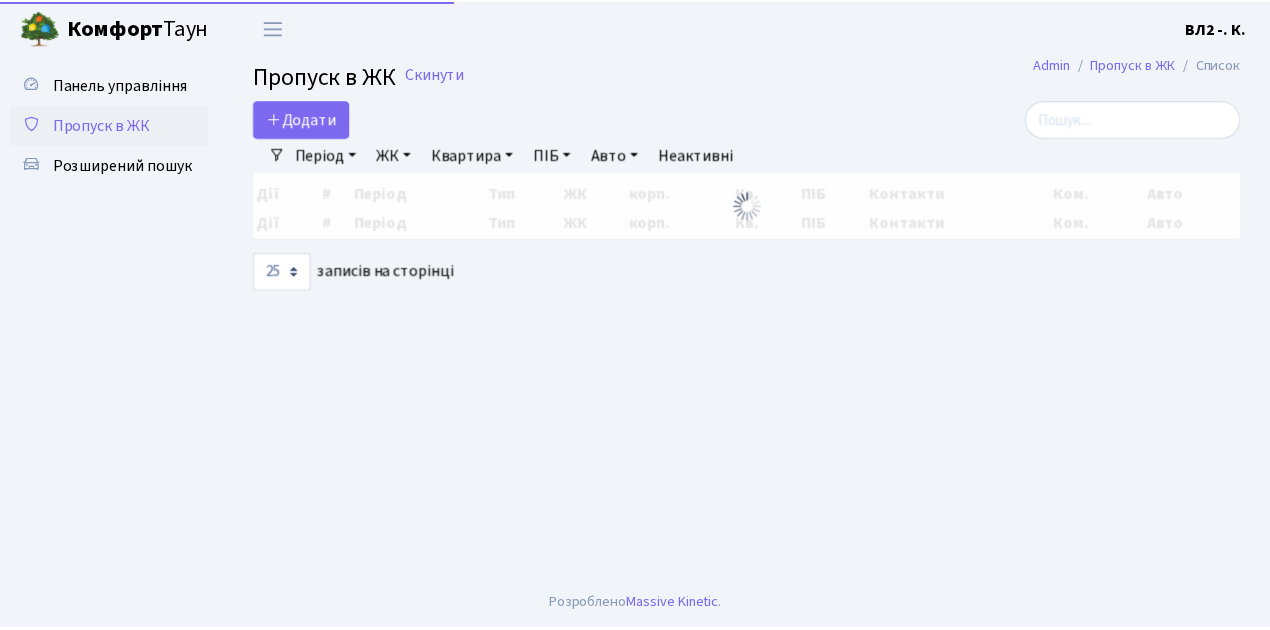 scroll, scrollTop: 0, scrollLeft: 0, axis: both 